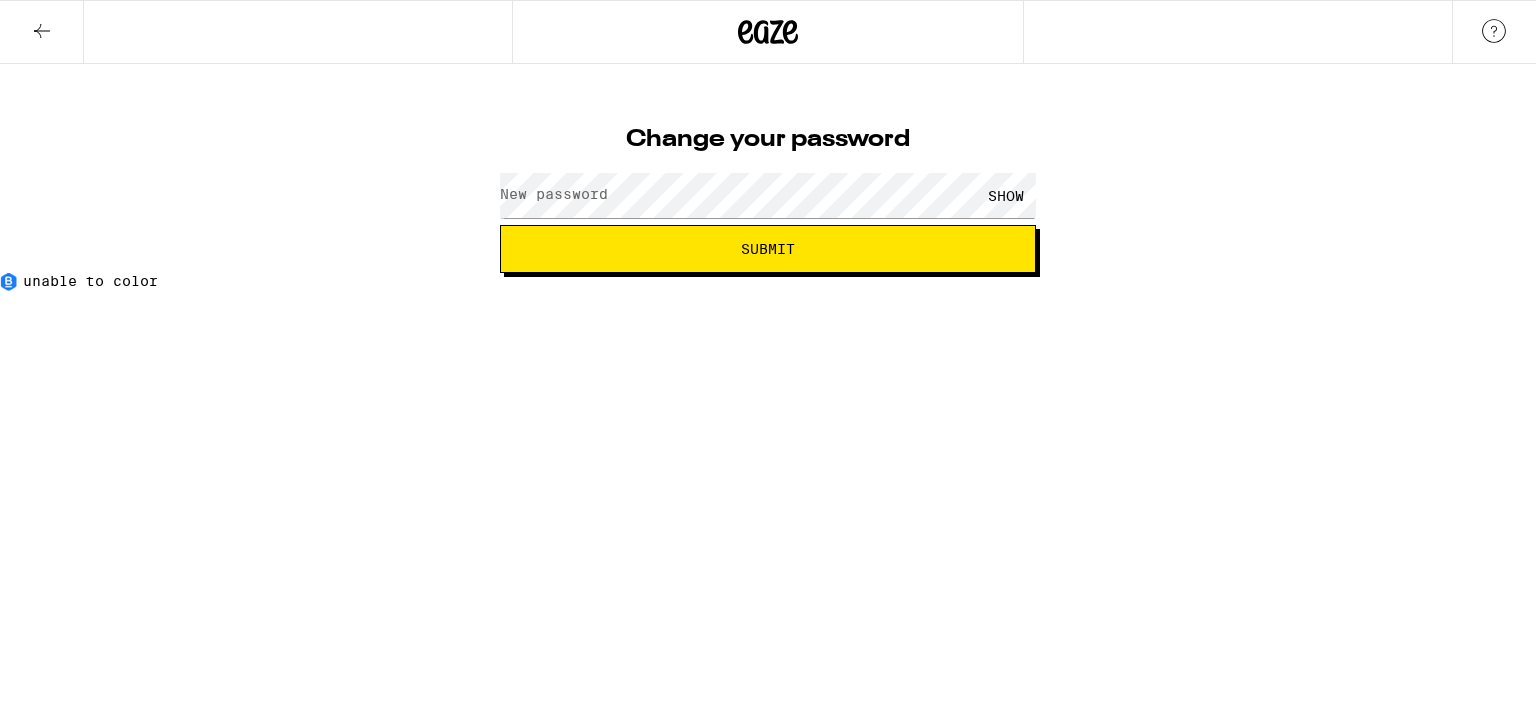 scroll, scrollTop: 0, scrollLeft: 0, axis: both 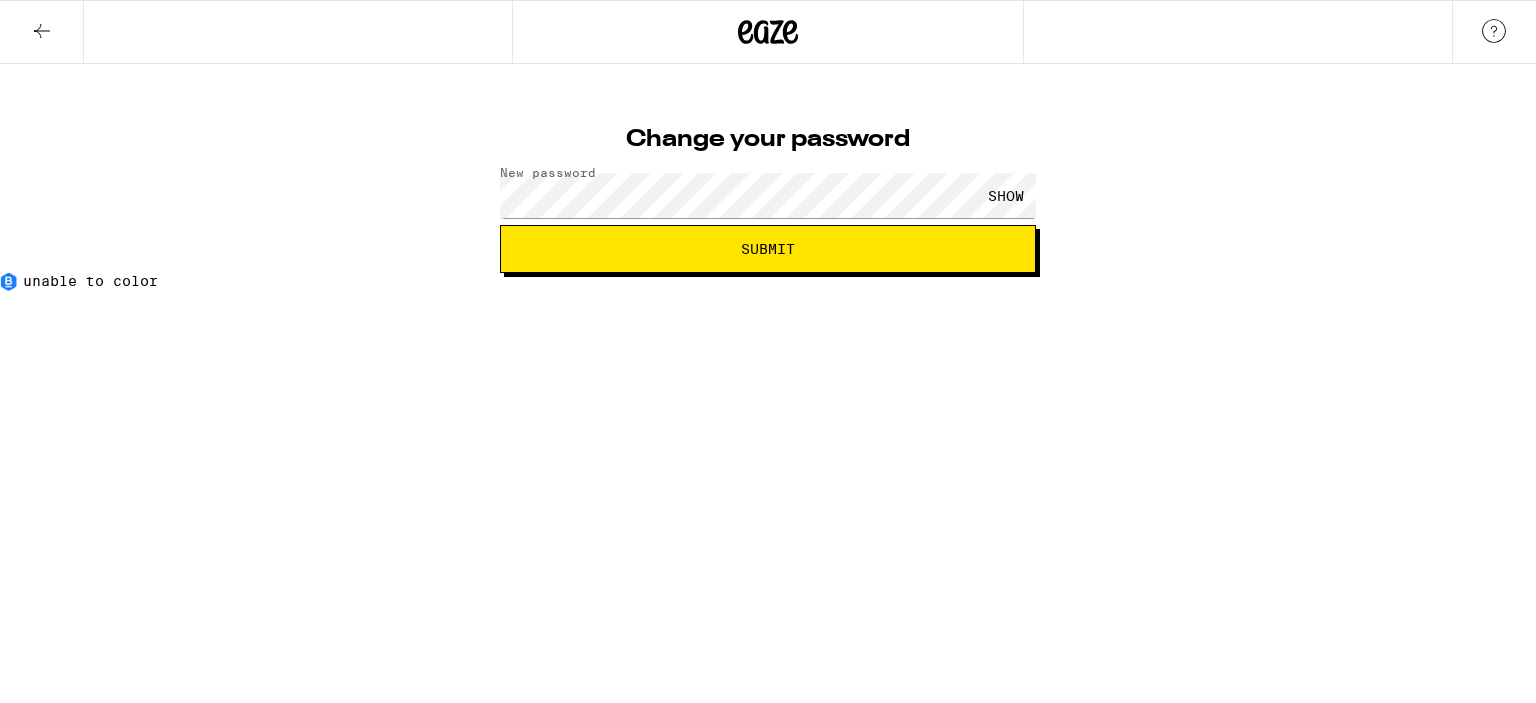 click on "Submit" at bounding box center [768, 249] 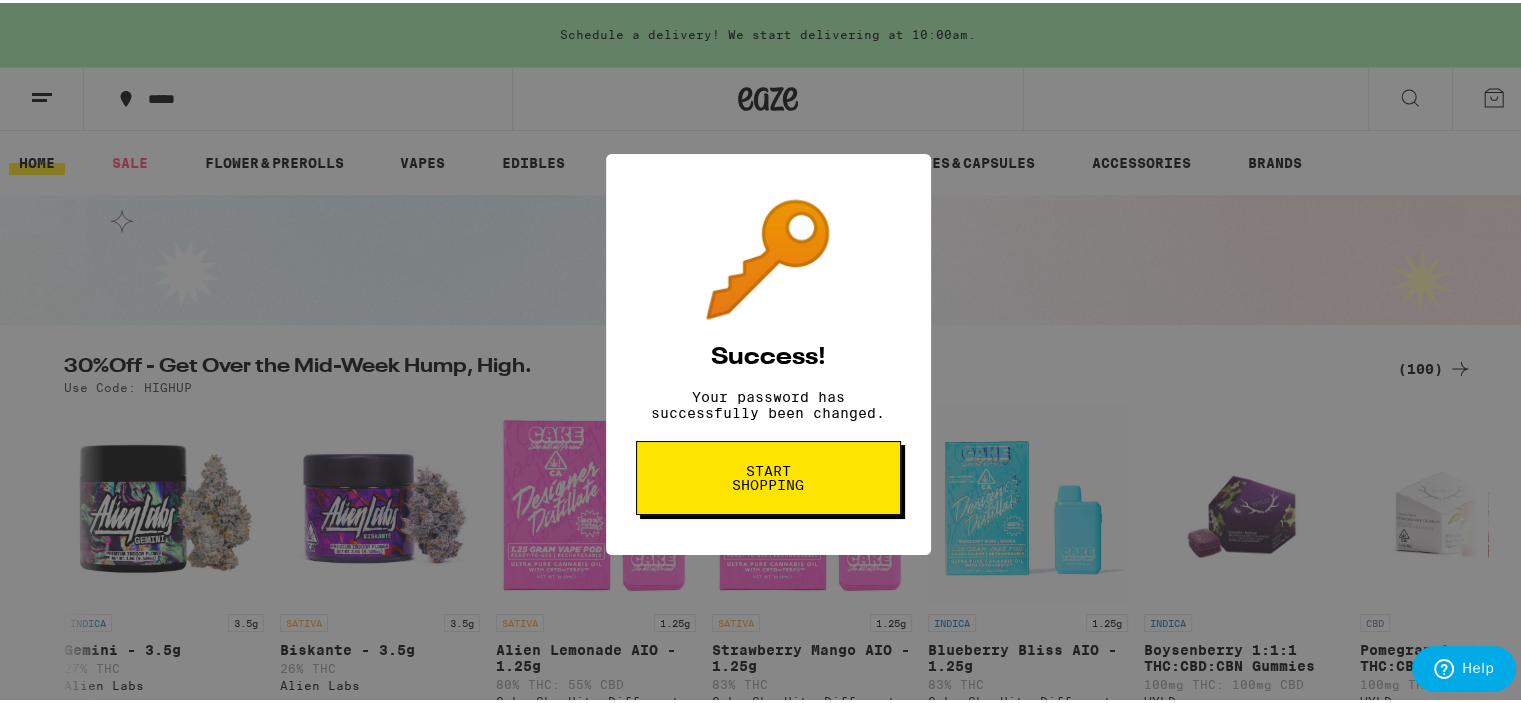 click on "Start shopping" at bounding box center (768, 475) 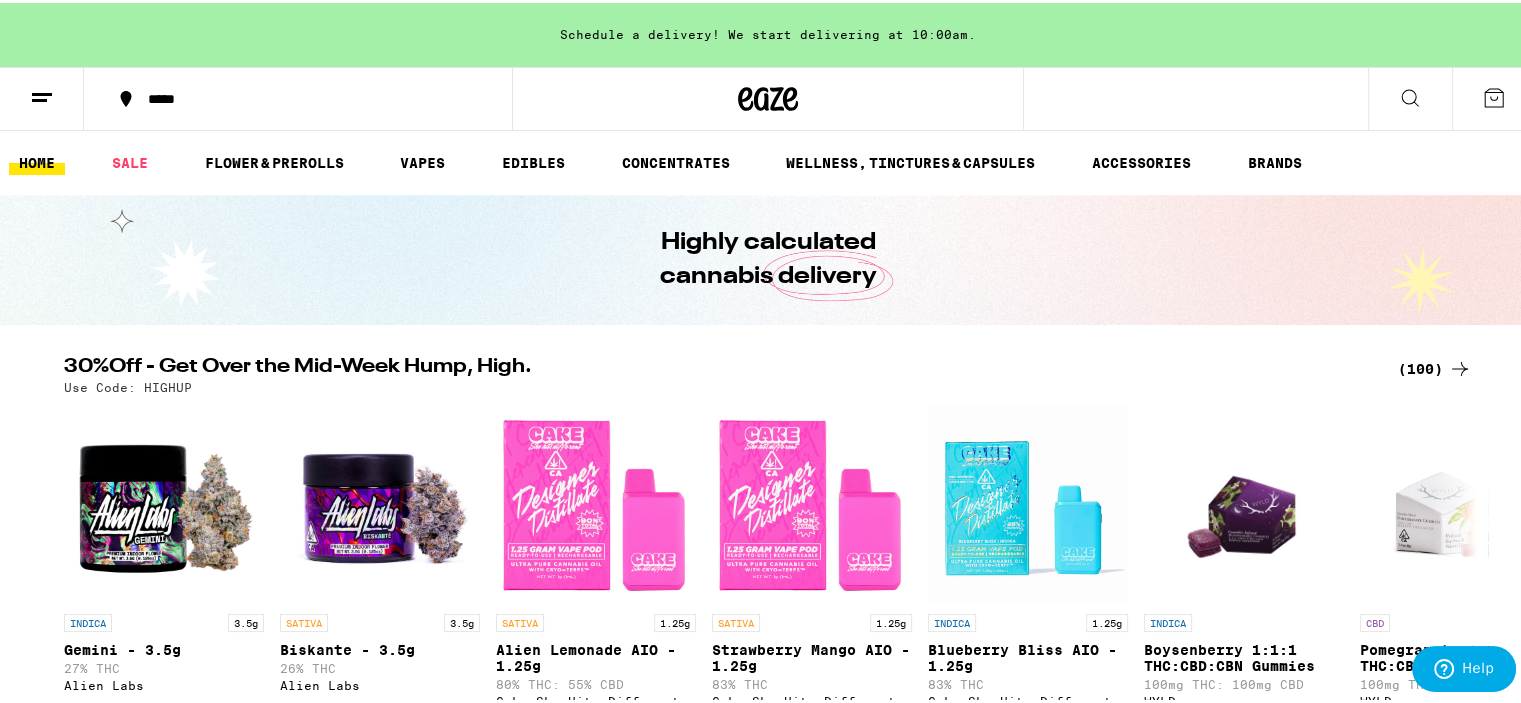 scroll, scrollTop: 0, scrollLeft: 0, axis: both 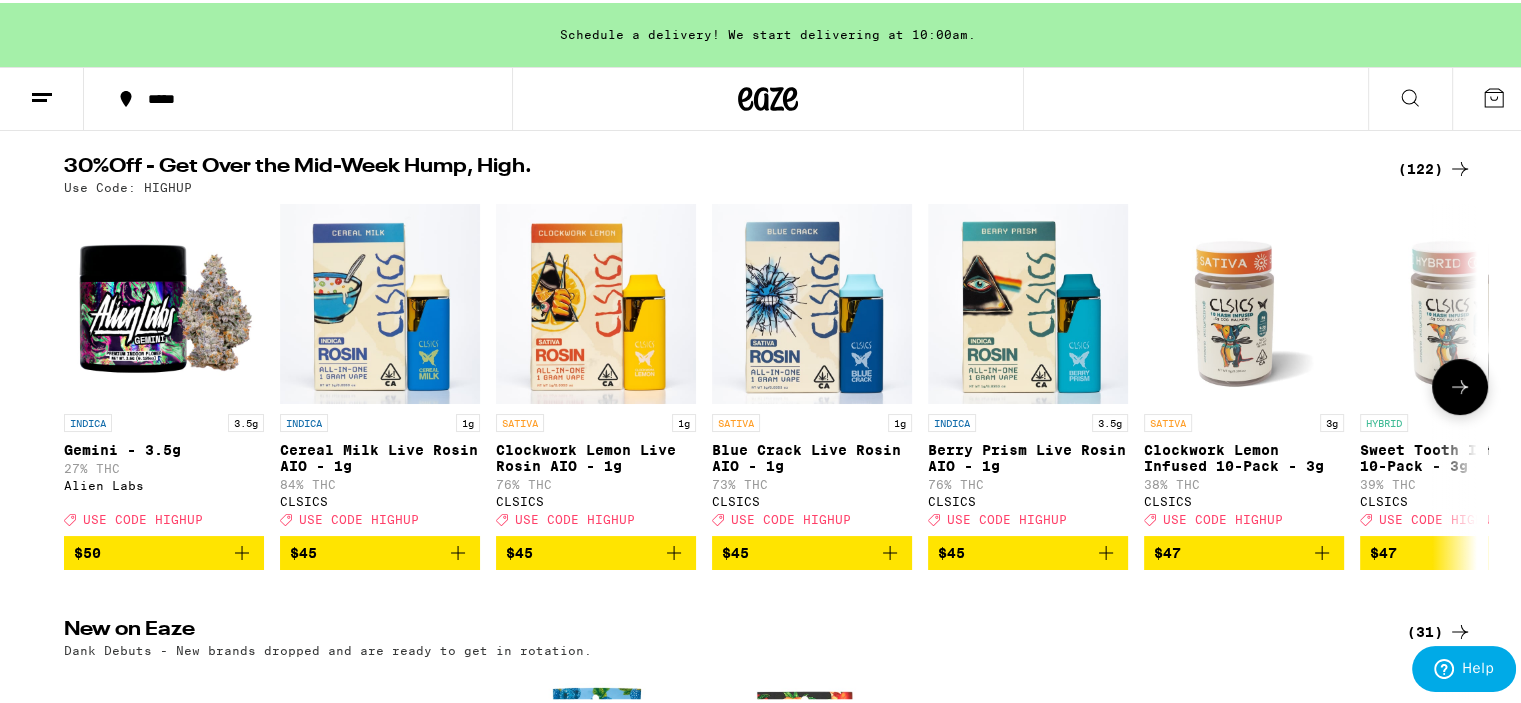 click 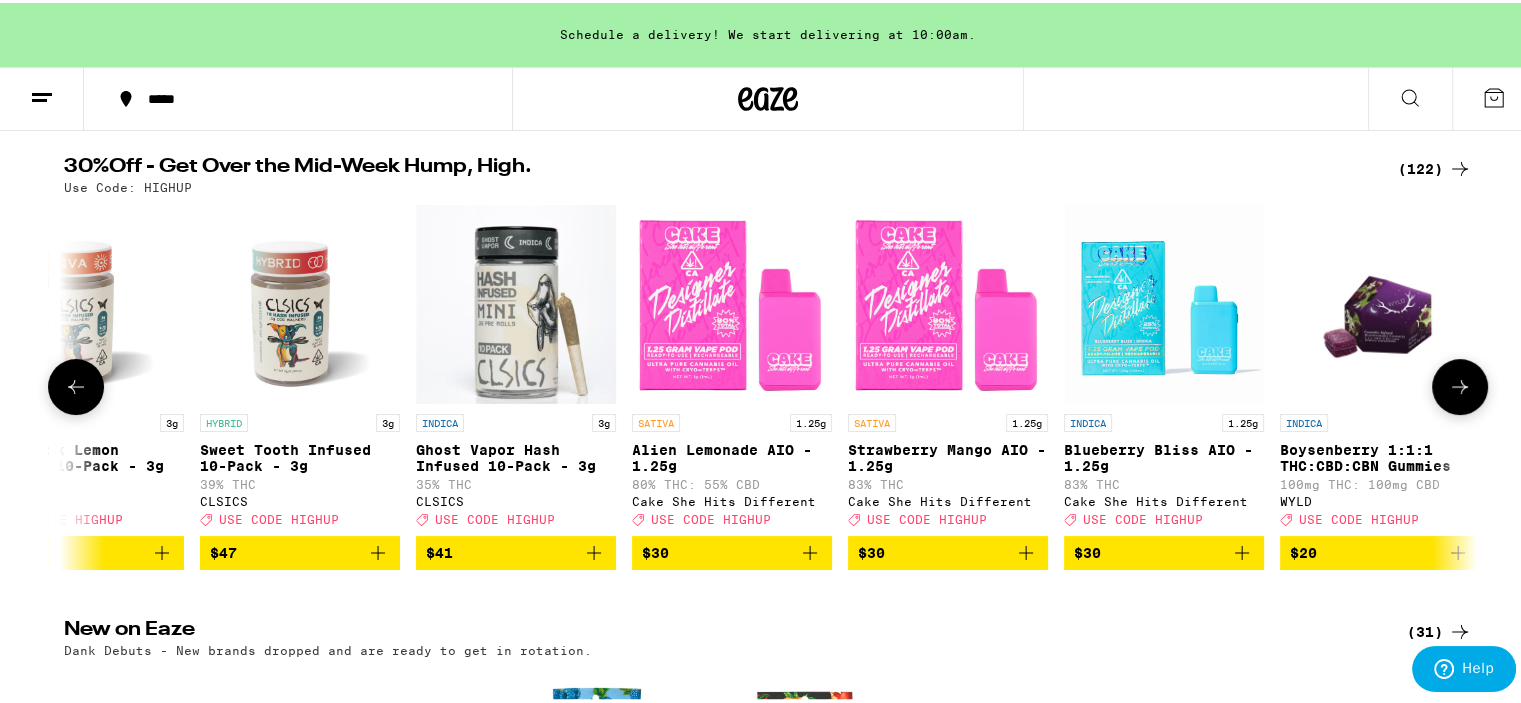 scroll, scrollTop: 0, scrollLeft: 1190, axis: horizontal 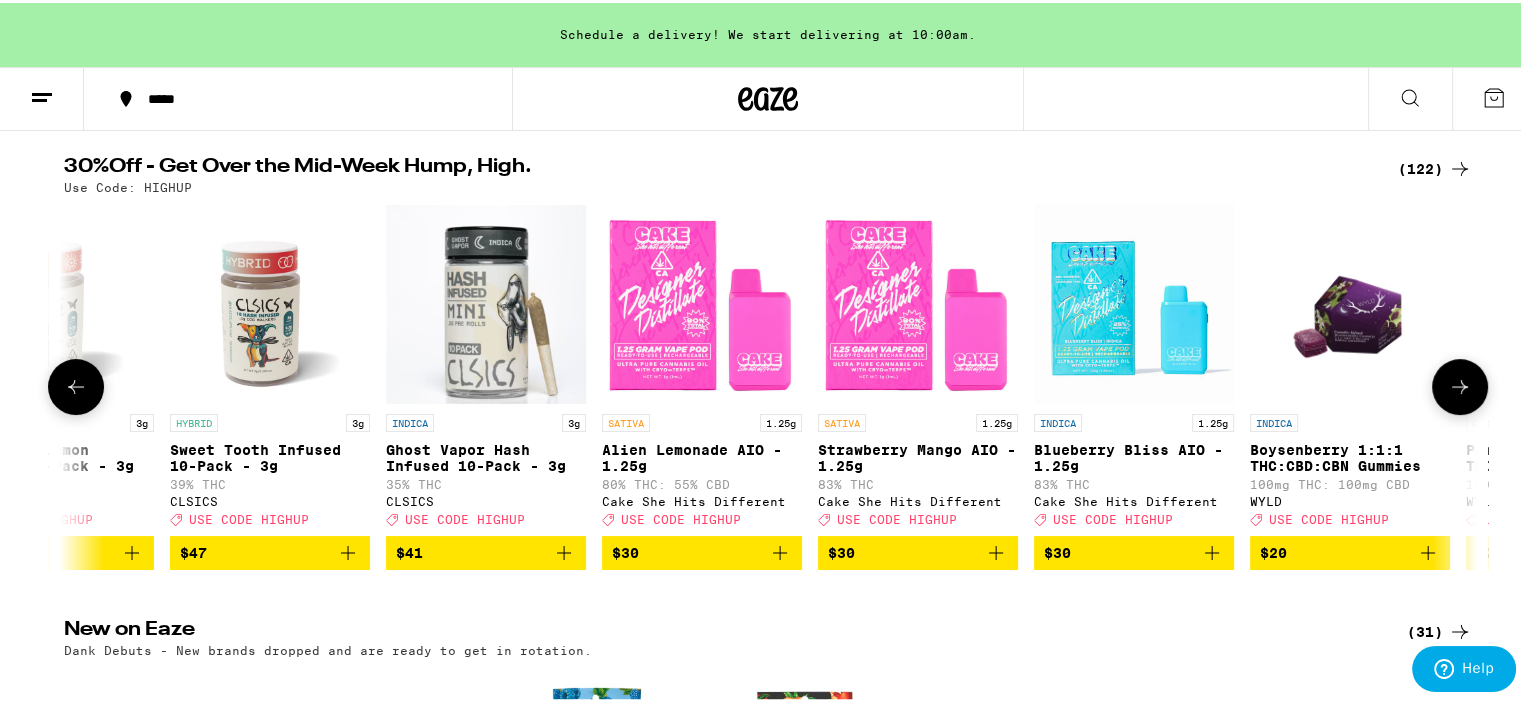 click 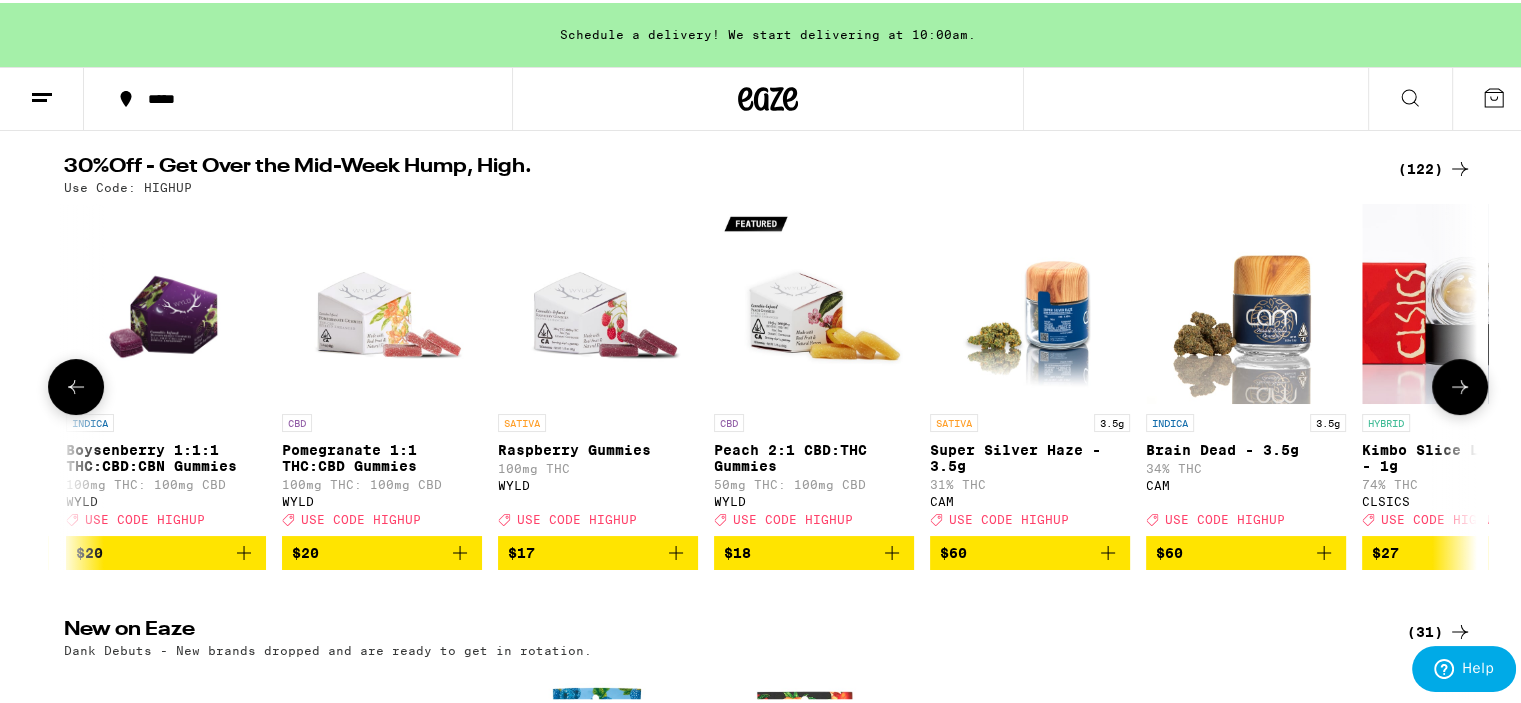 scroll, scrollTop: 0, scrollLeft: 2380, axis: horizontal 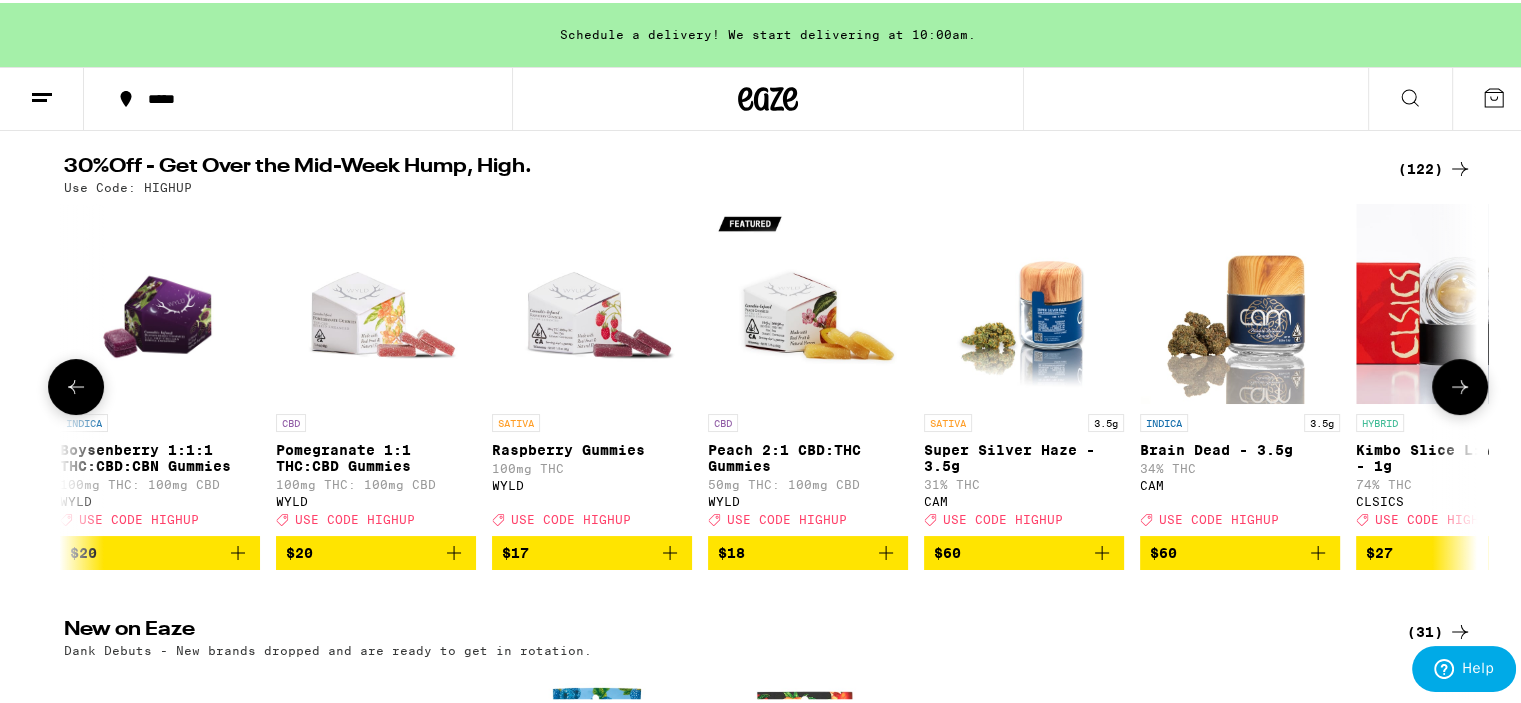 click 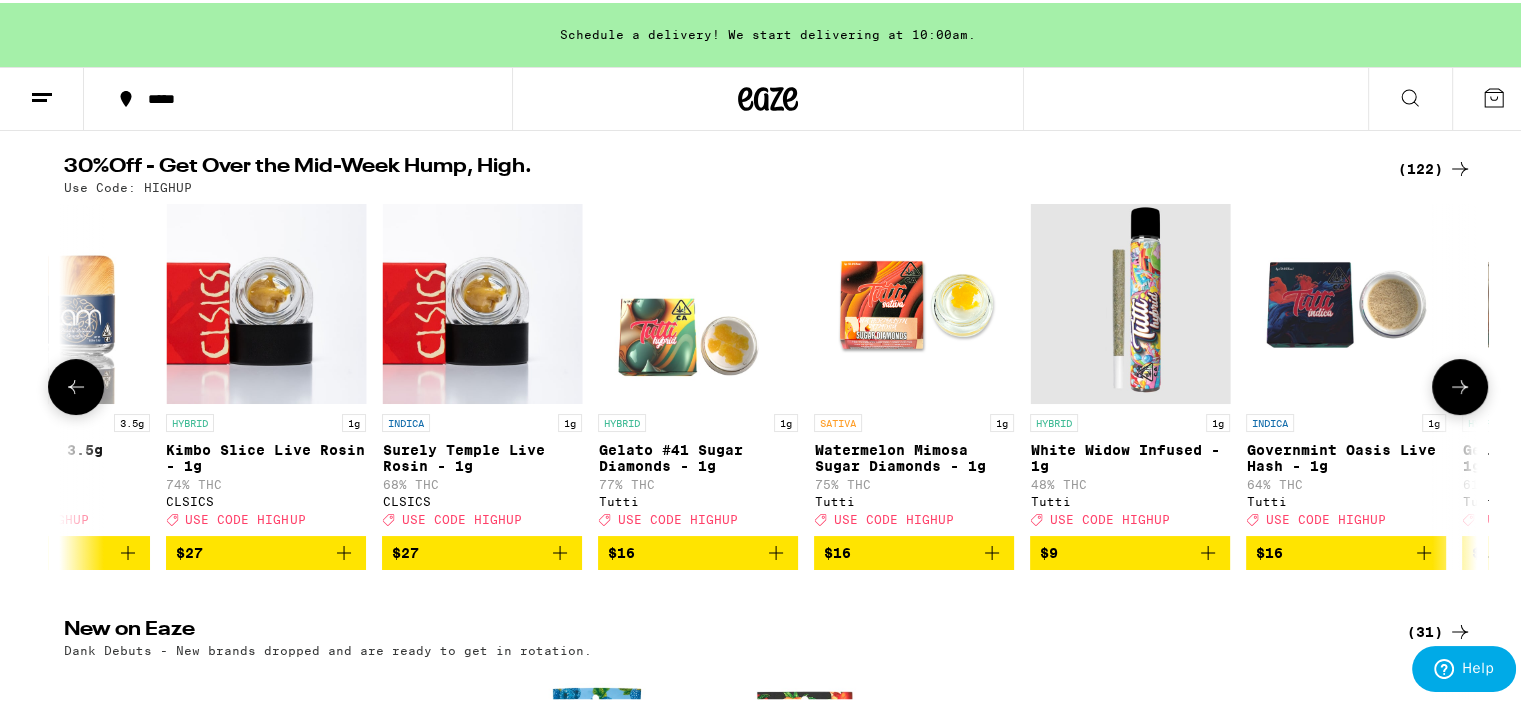 scroll, scrollTop: 0, scrollLeft: 3571, axis: horizontal 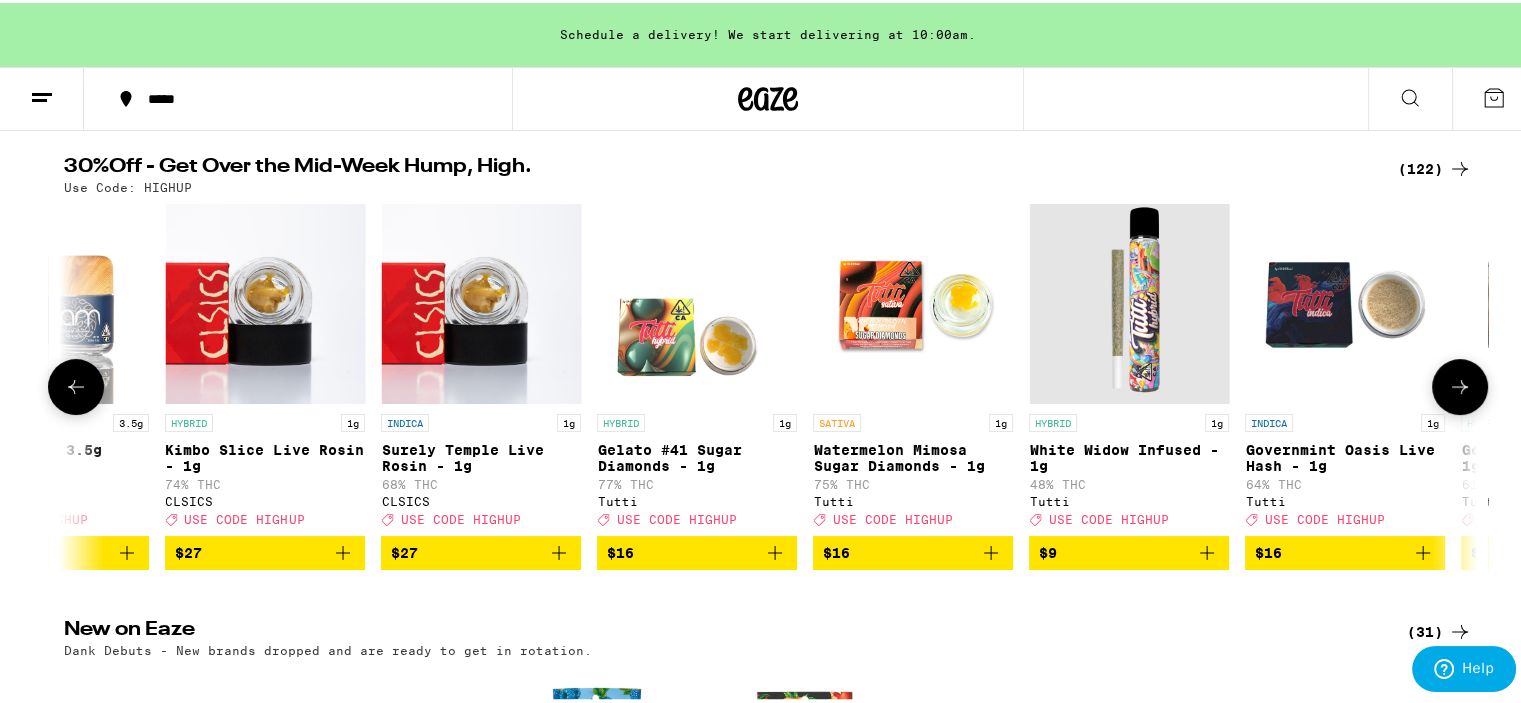 click 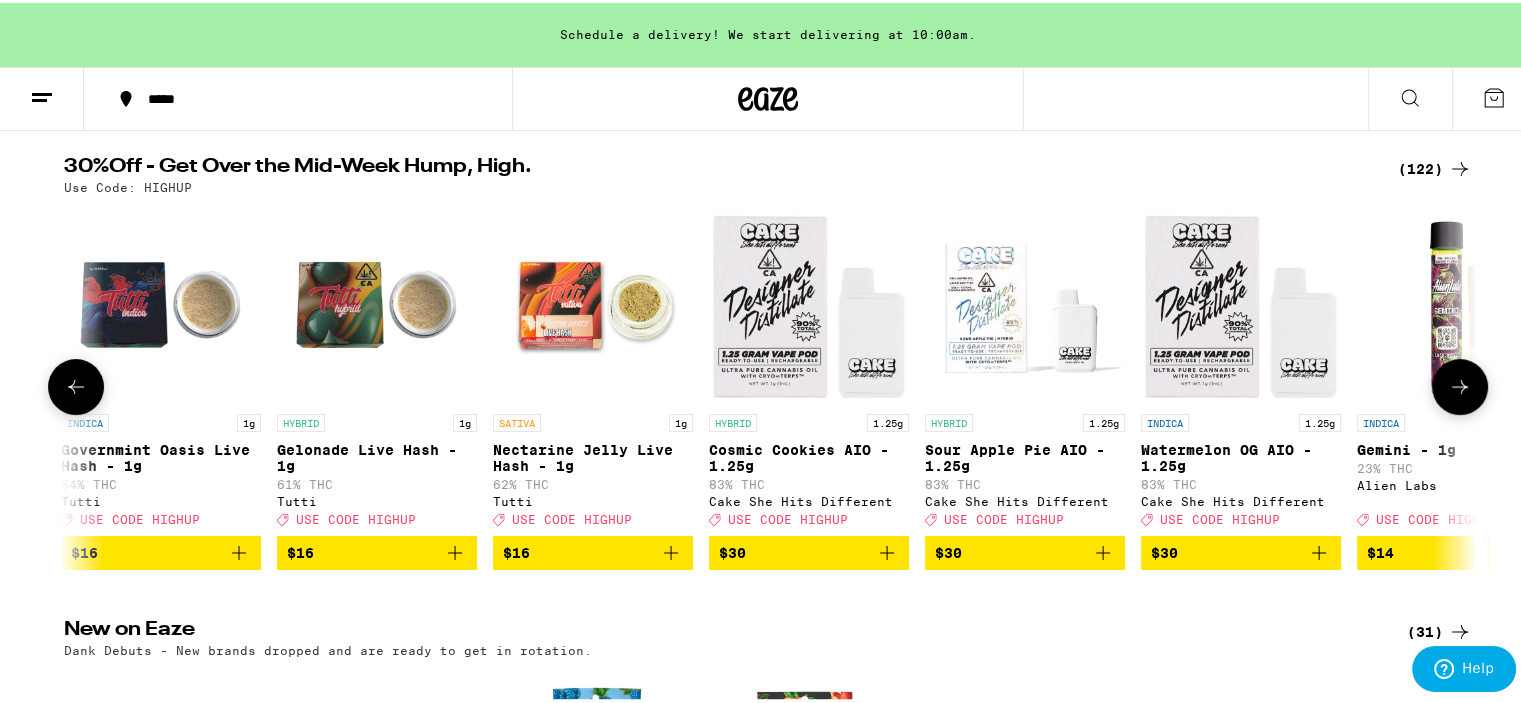 scroll, scrollTop: 0, scrollLeft: 4761, axis: horizontal 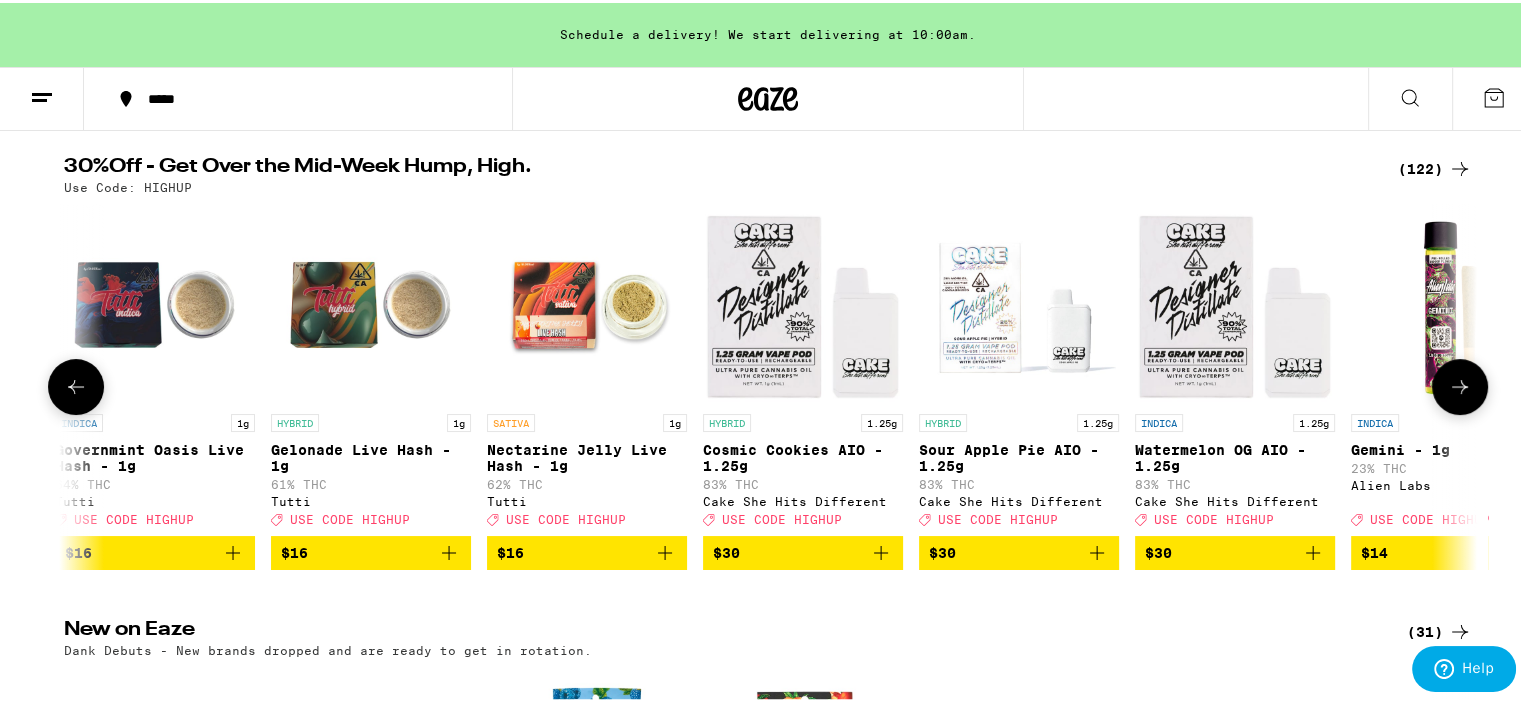 click at bounding box center [1460, 384] 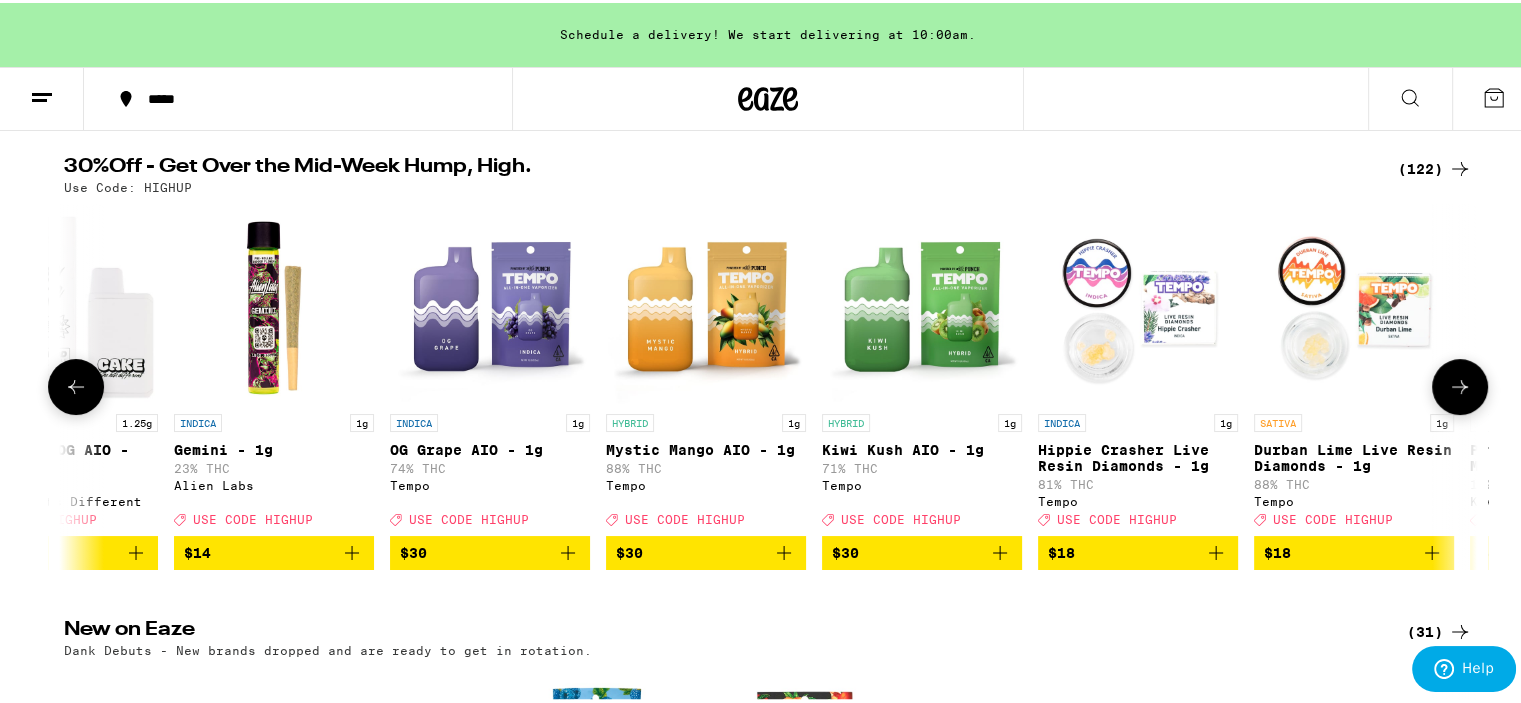 scroll, scrollTop: 0, scrollLeft: 5952, axis: horizontal 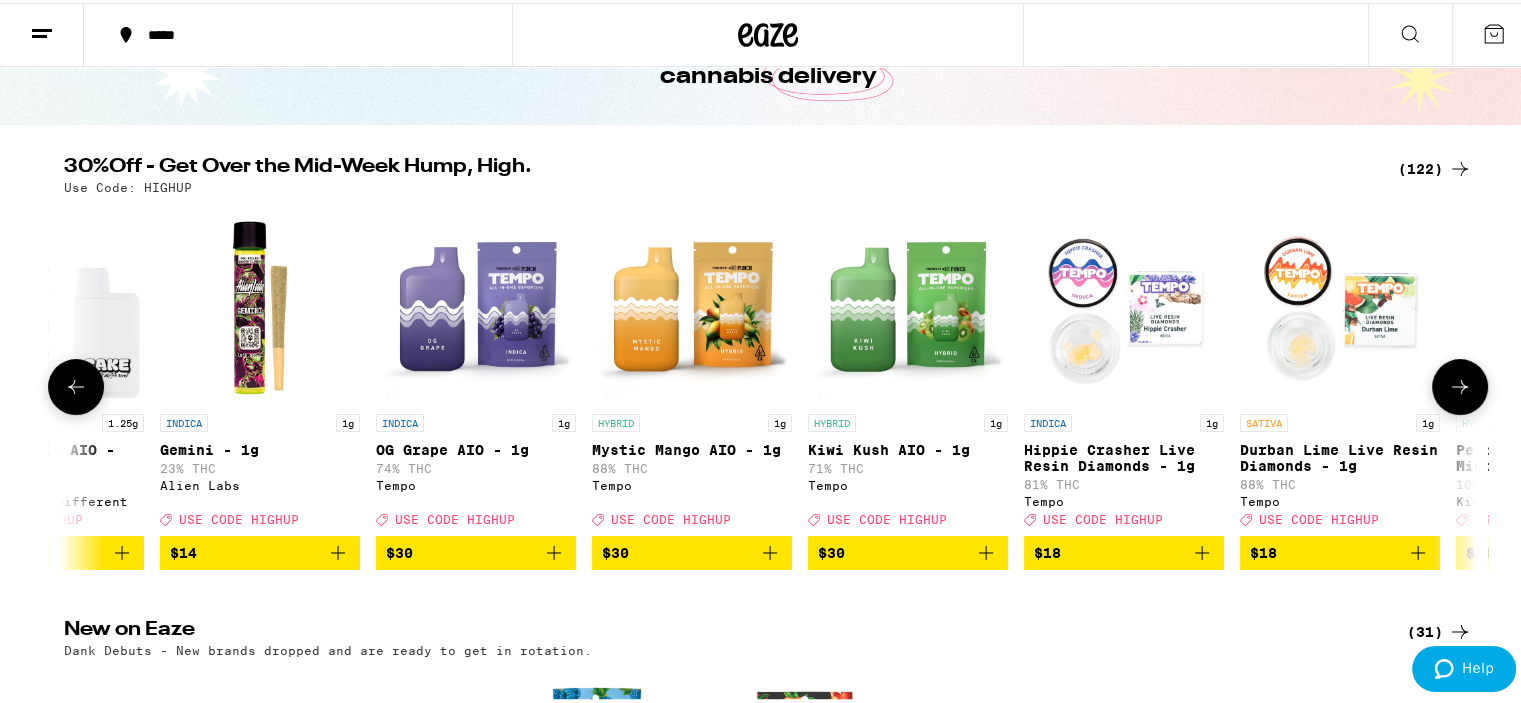 click 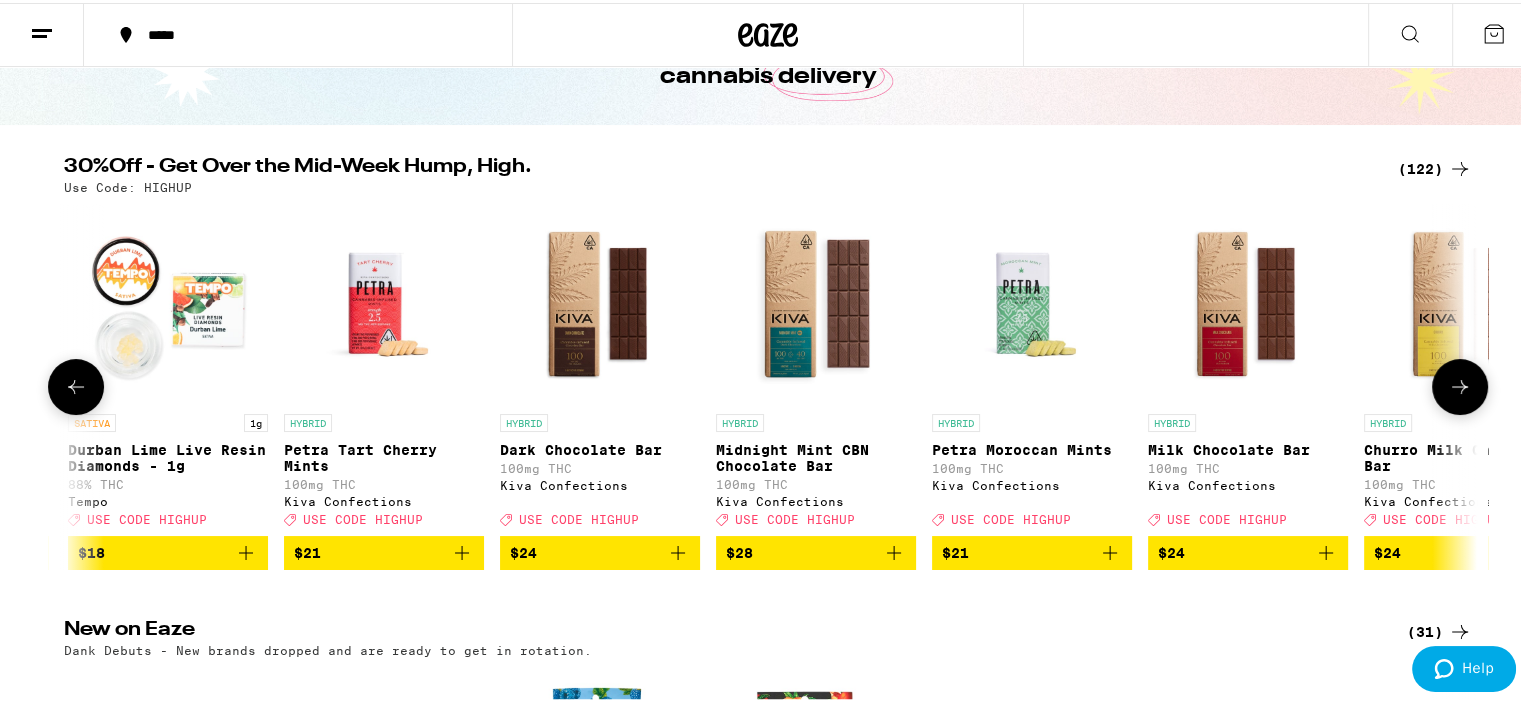 scroll, scrollTop: 0, scrollLeft: 7142, axis: horizontal 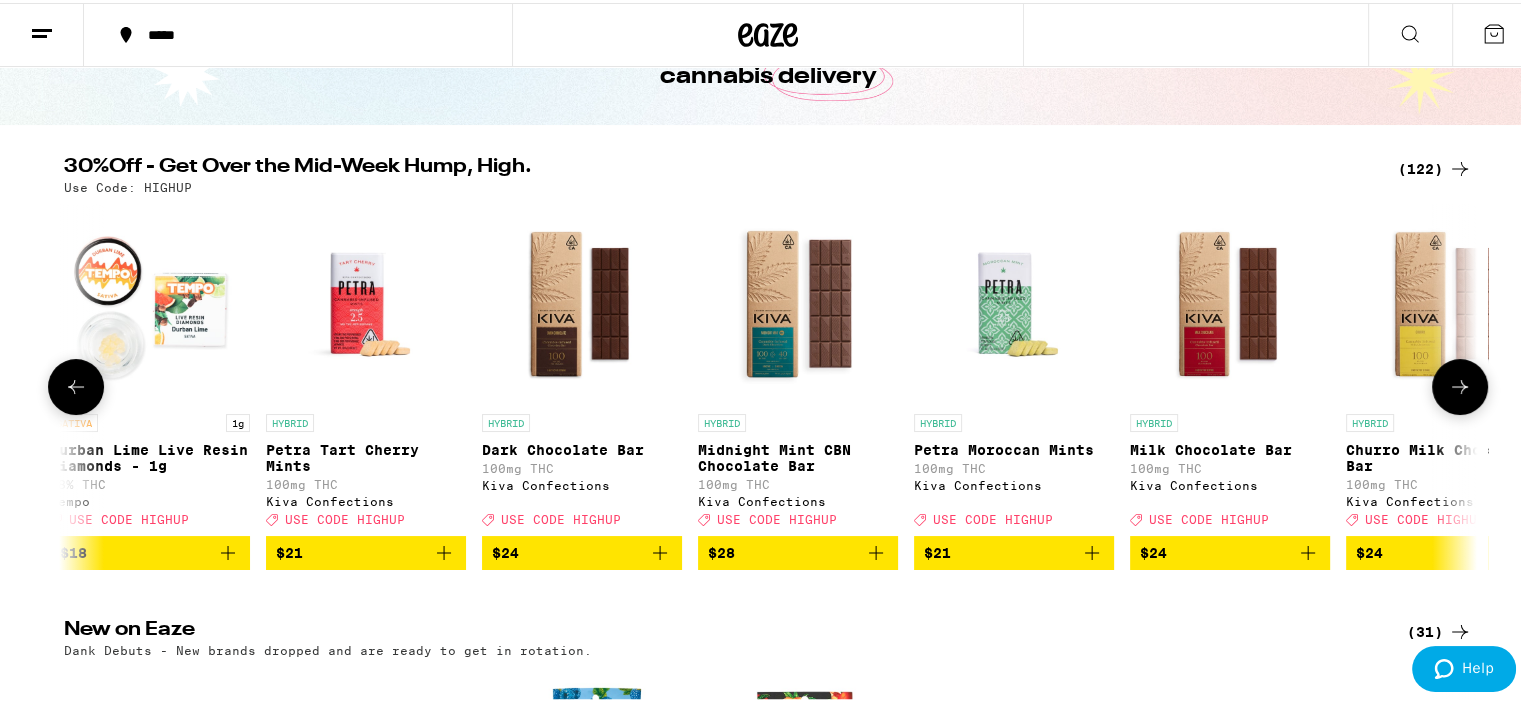 click 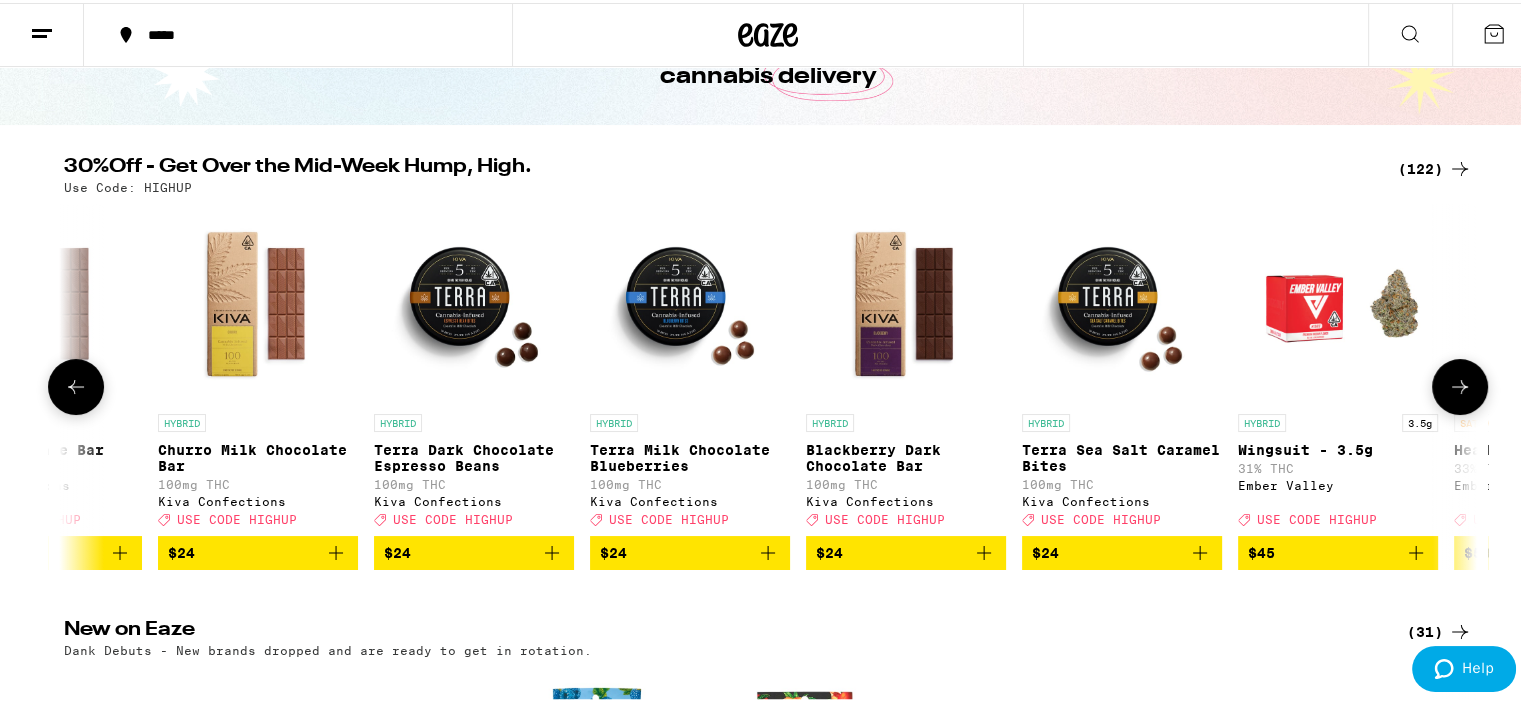 scroll, scrollTop: 0, scrollLeft: 8332, axis: horizontal 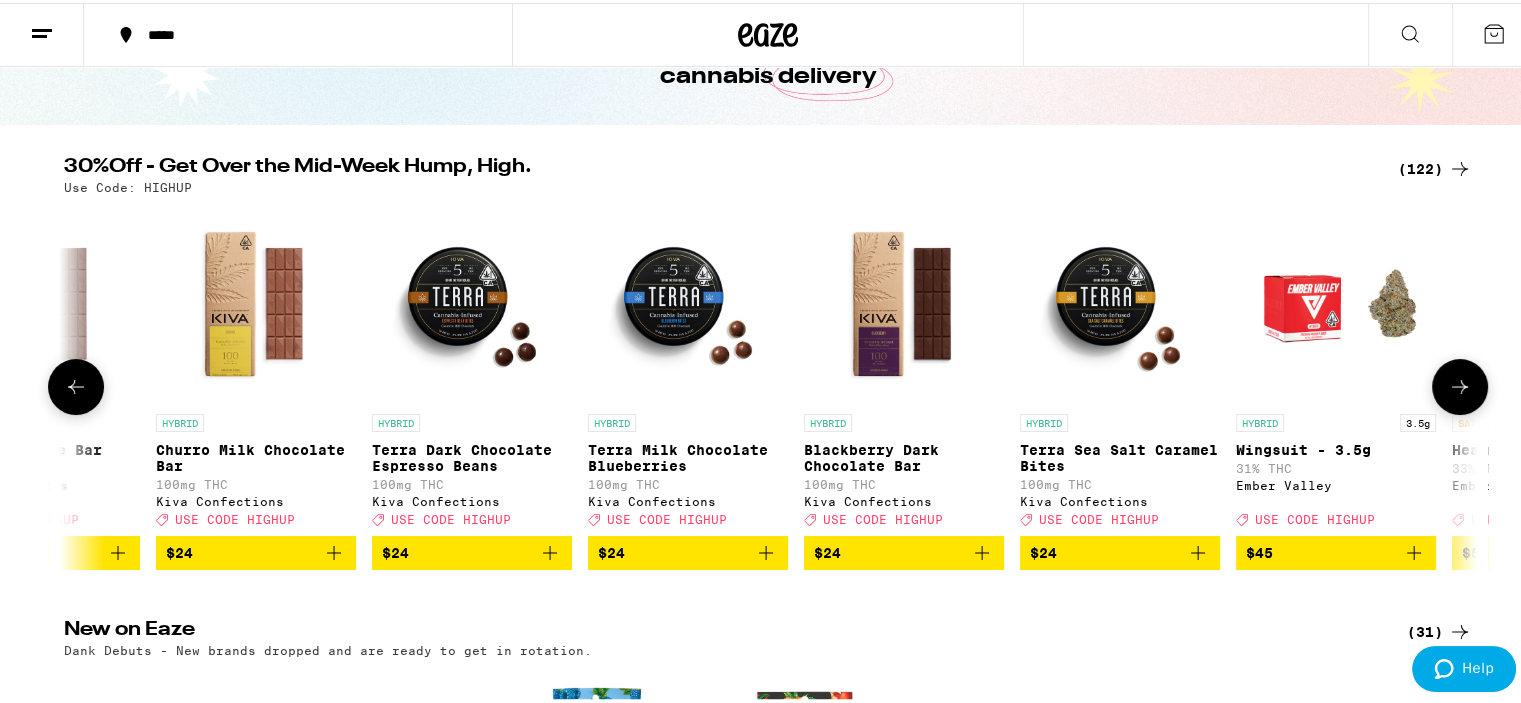 click 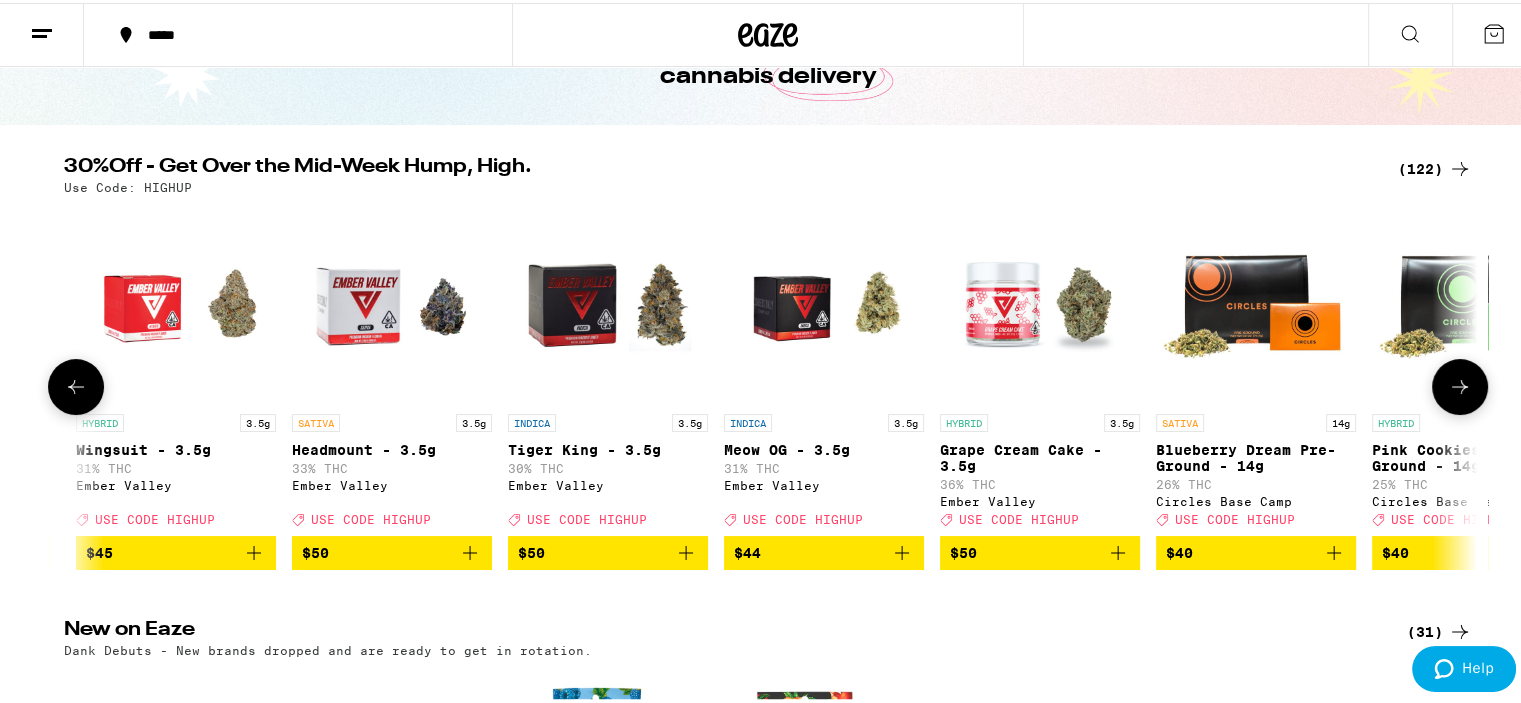scroll, scrollTop: 0, scrollLeft: 9523, axis: horizontal 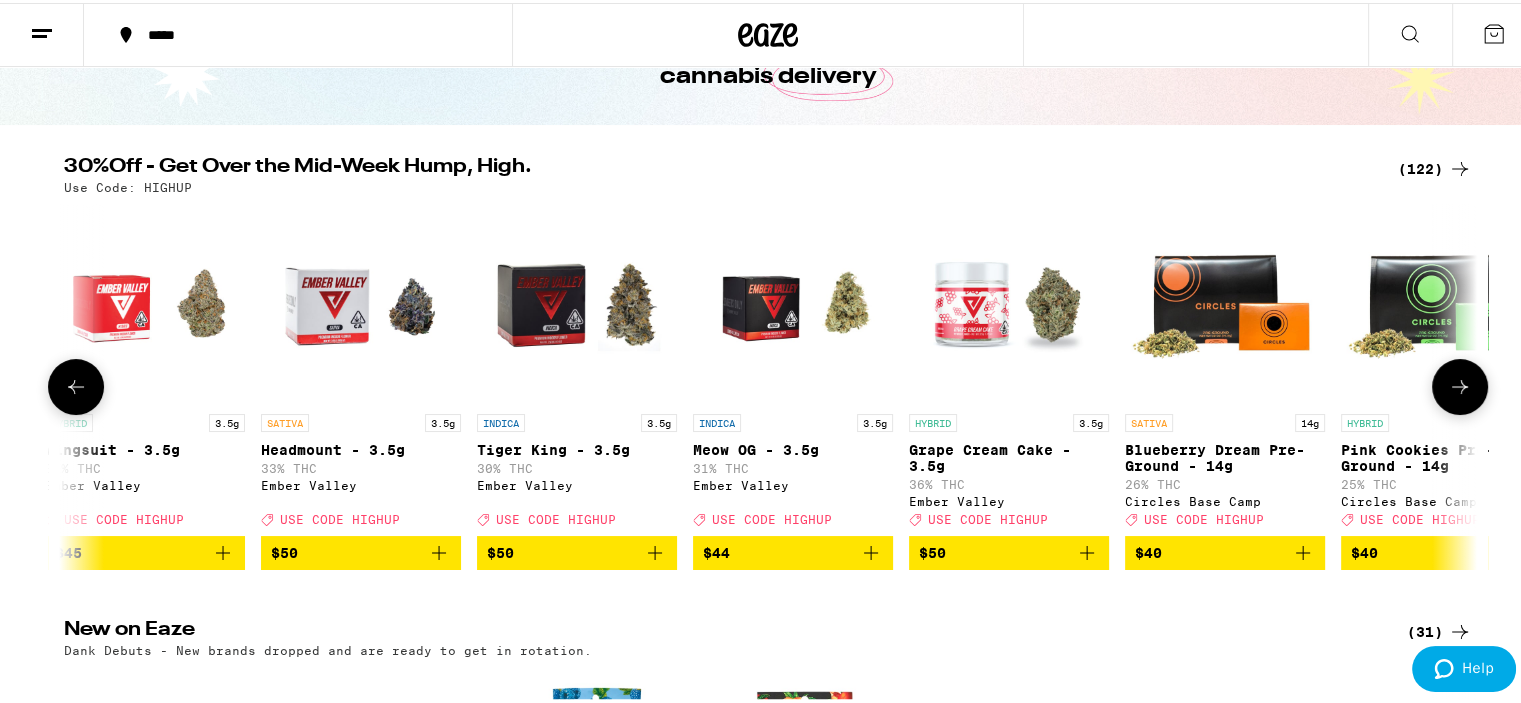 click 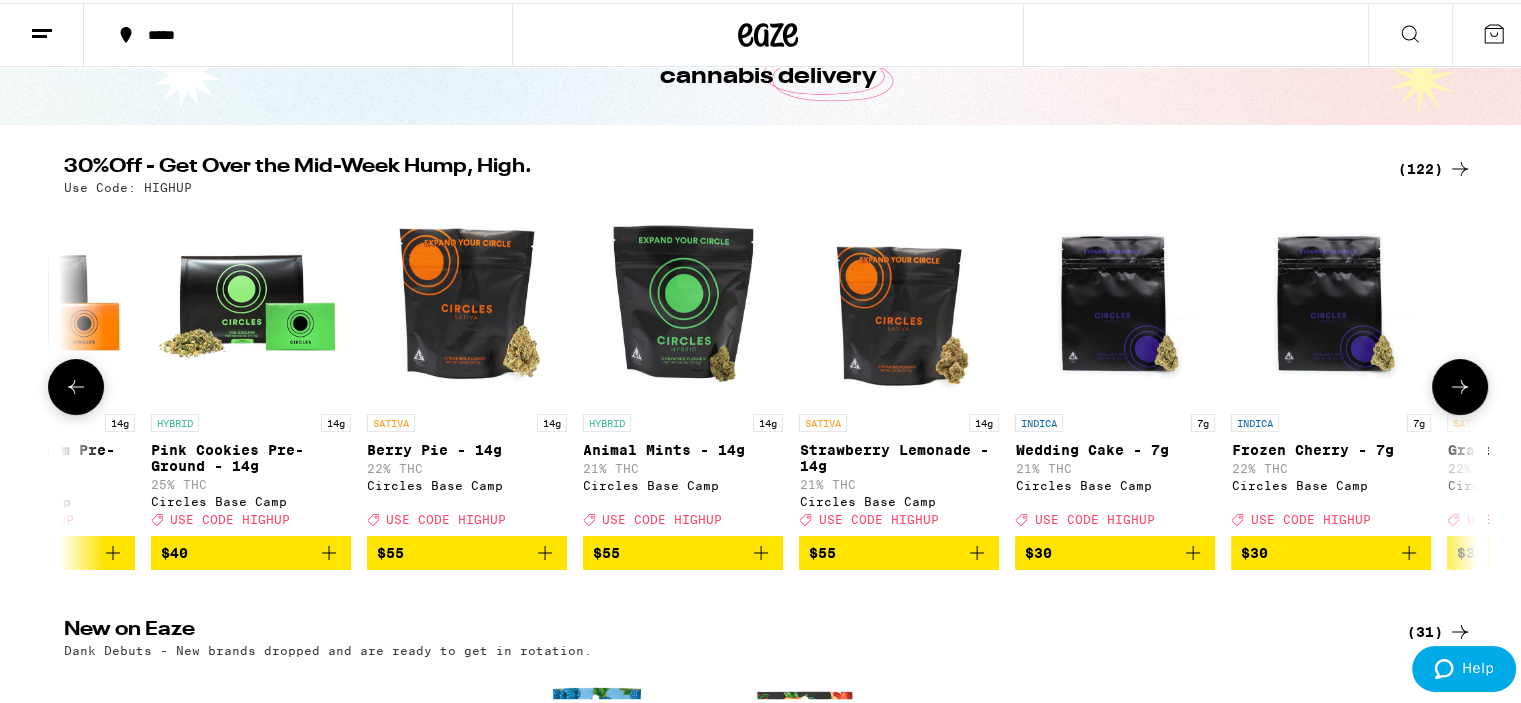 click 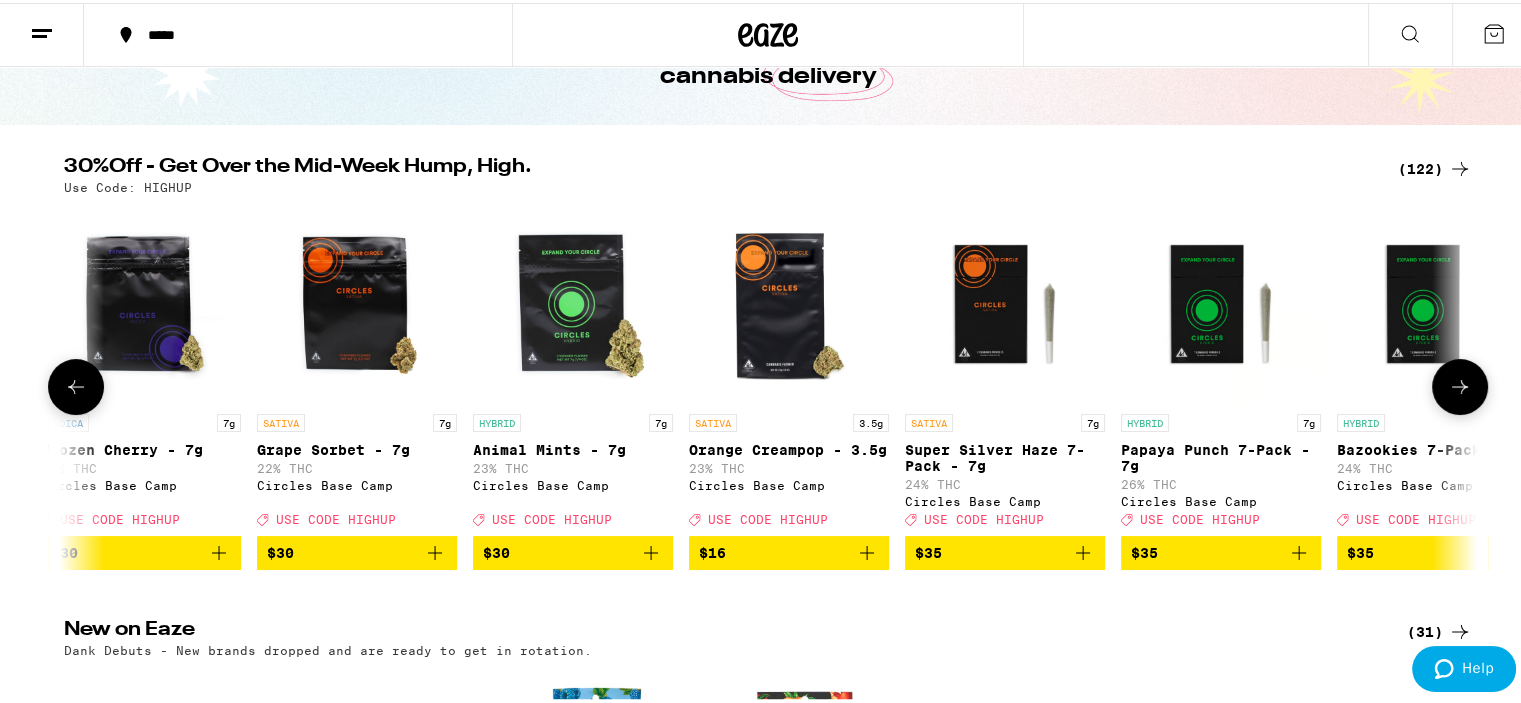 click 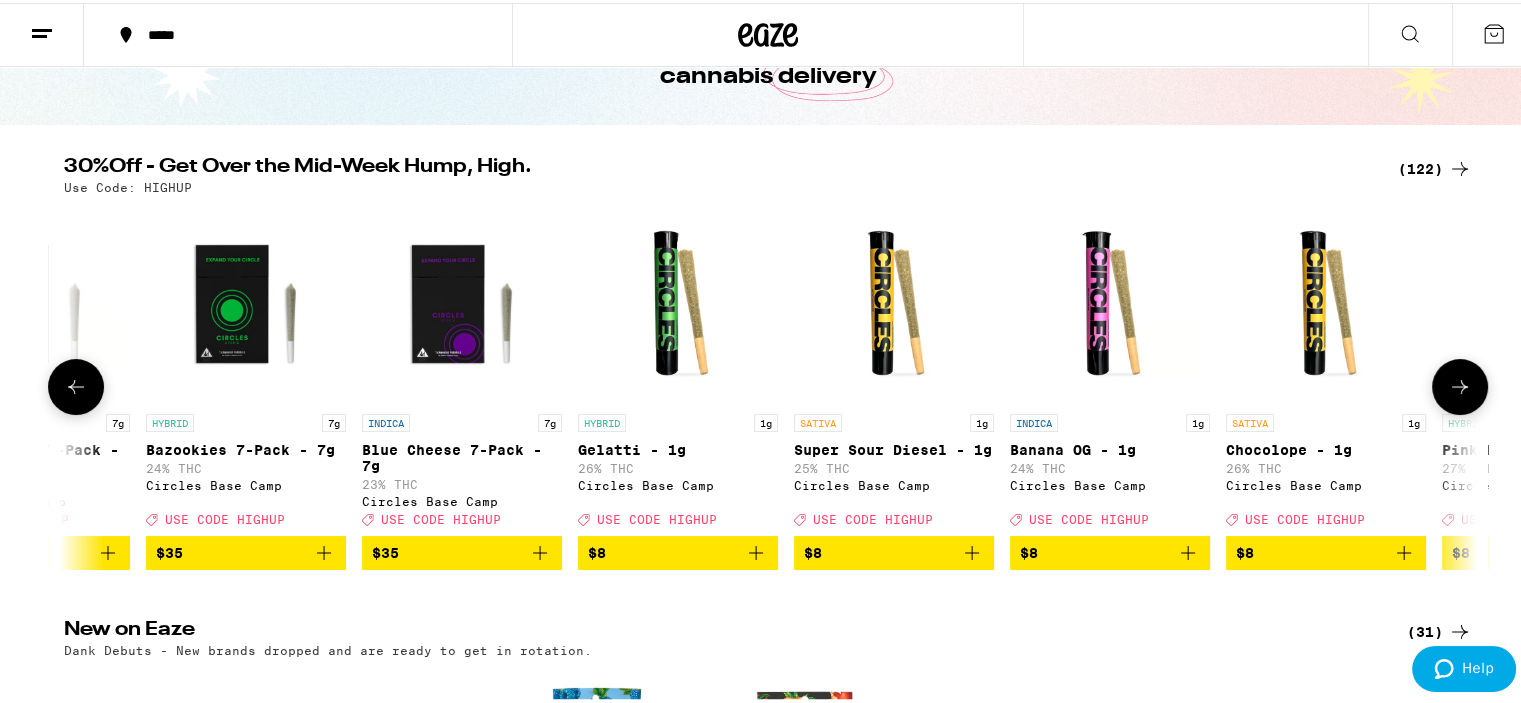 click 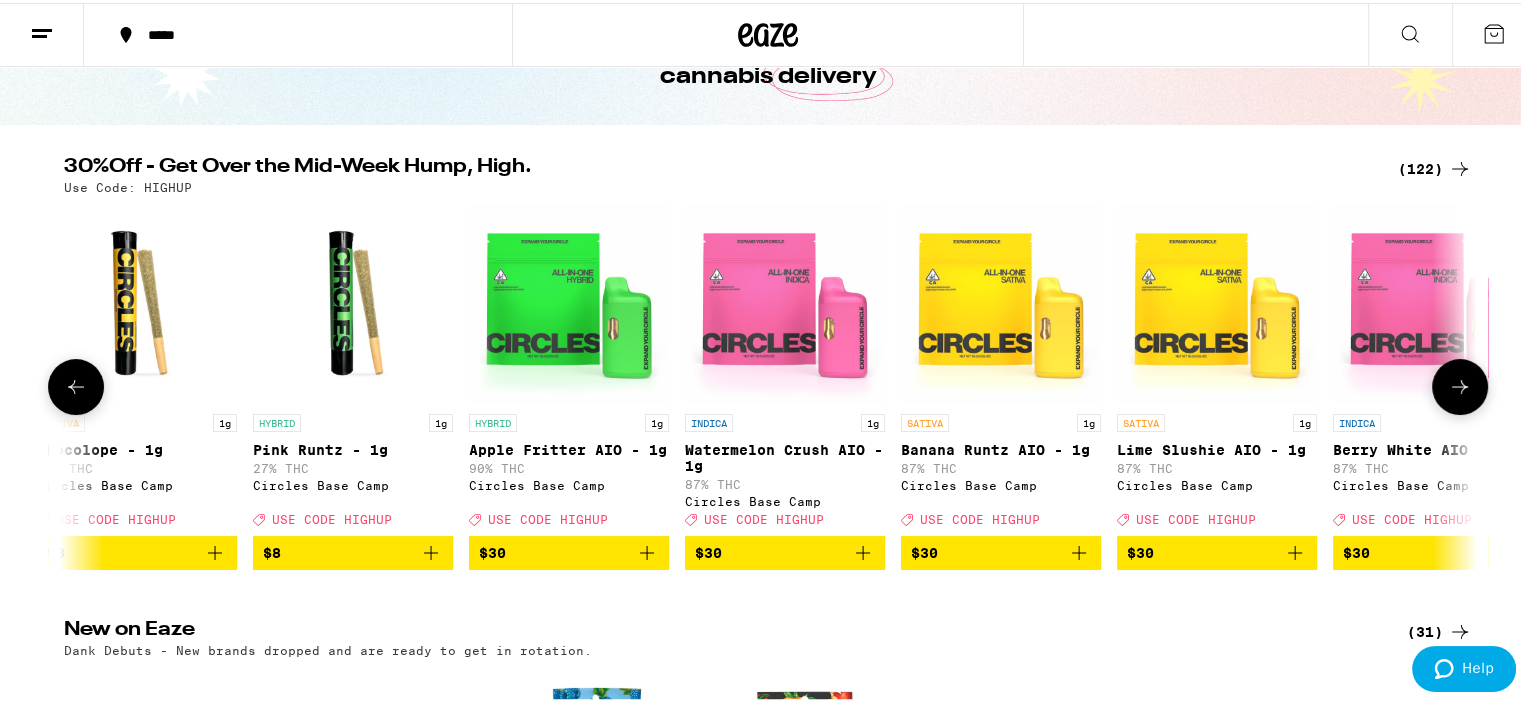 click 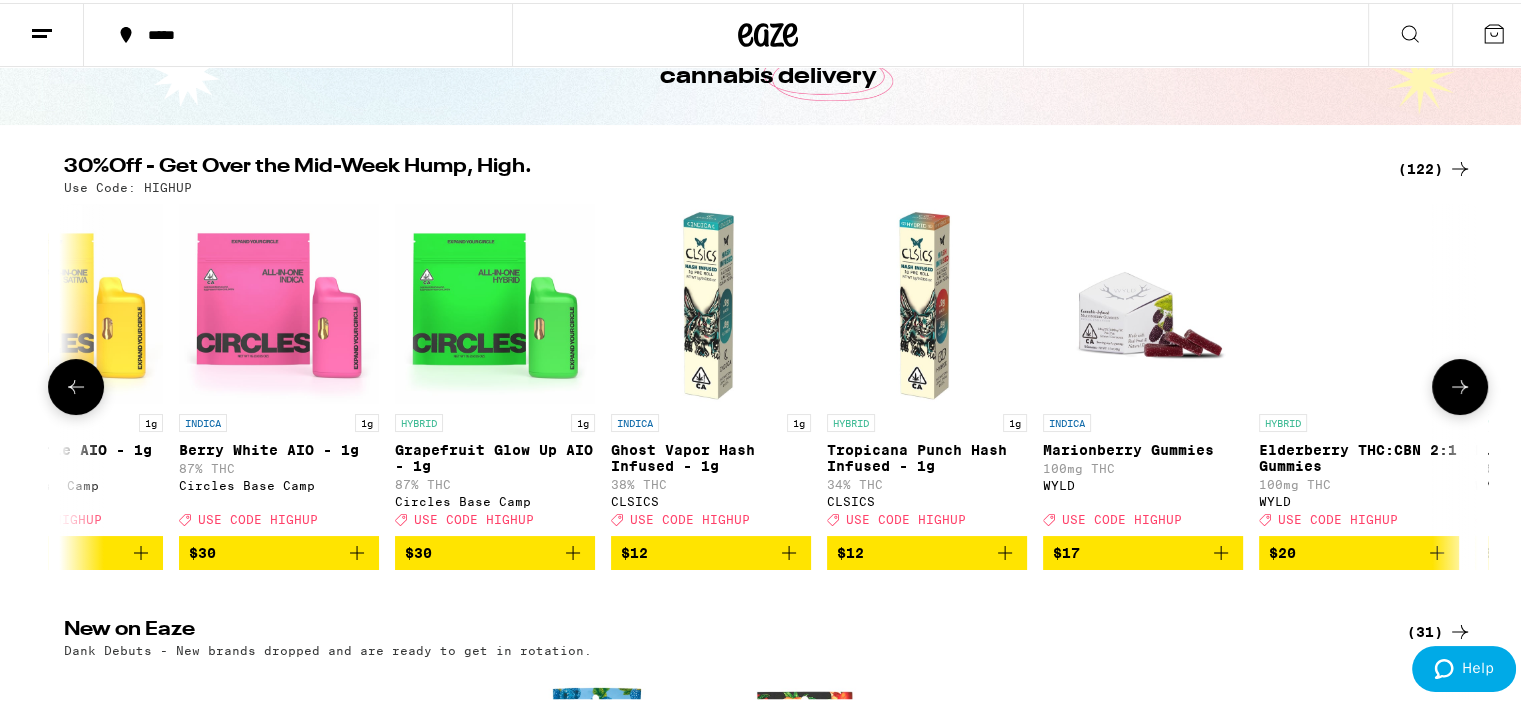 scroll, scrollTop: 0, scrollLeft: 15475, axis: horizontal 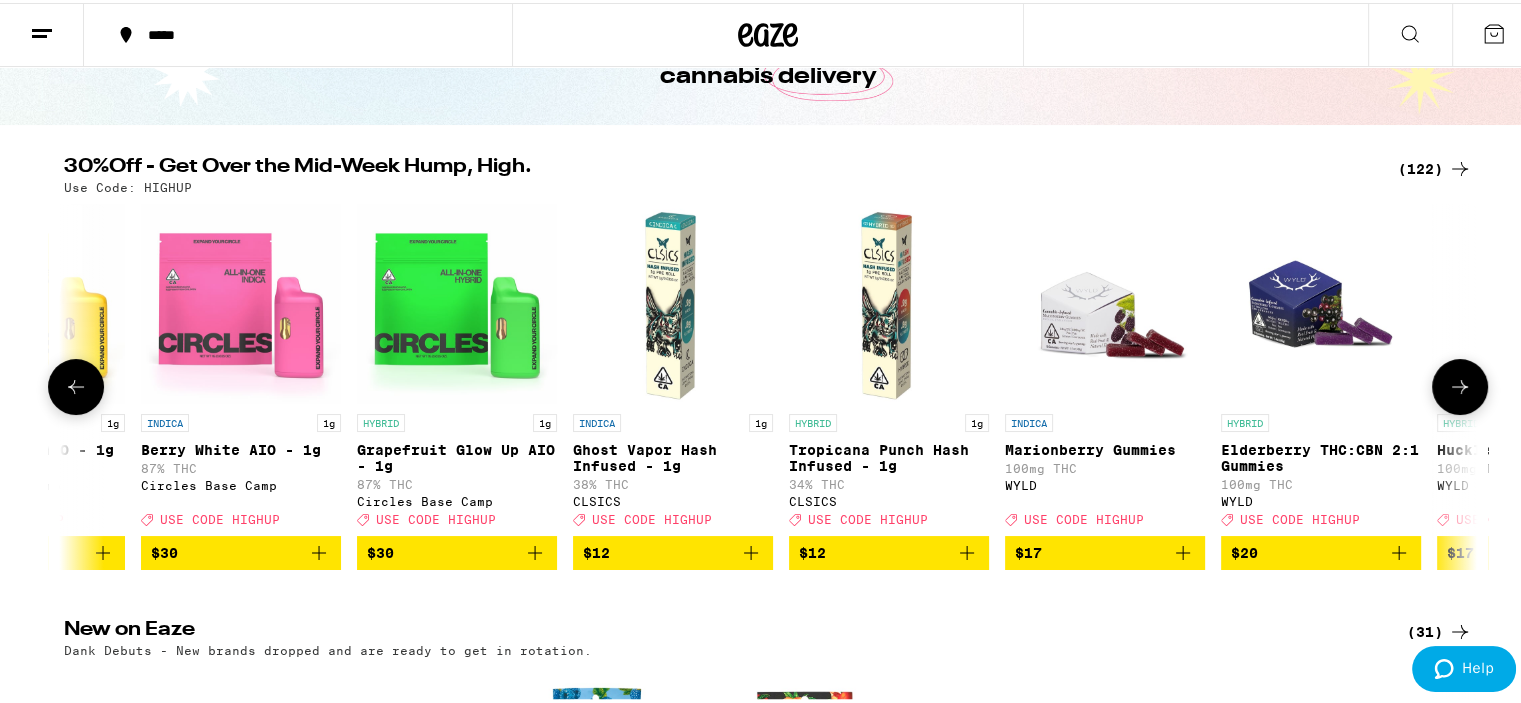 click 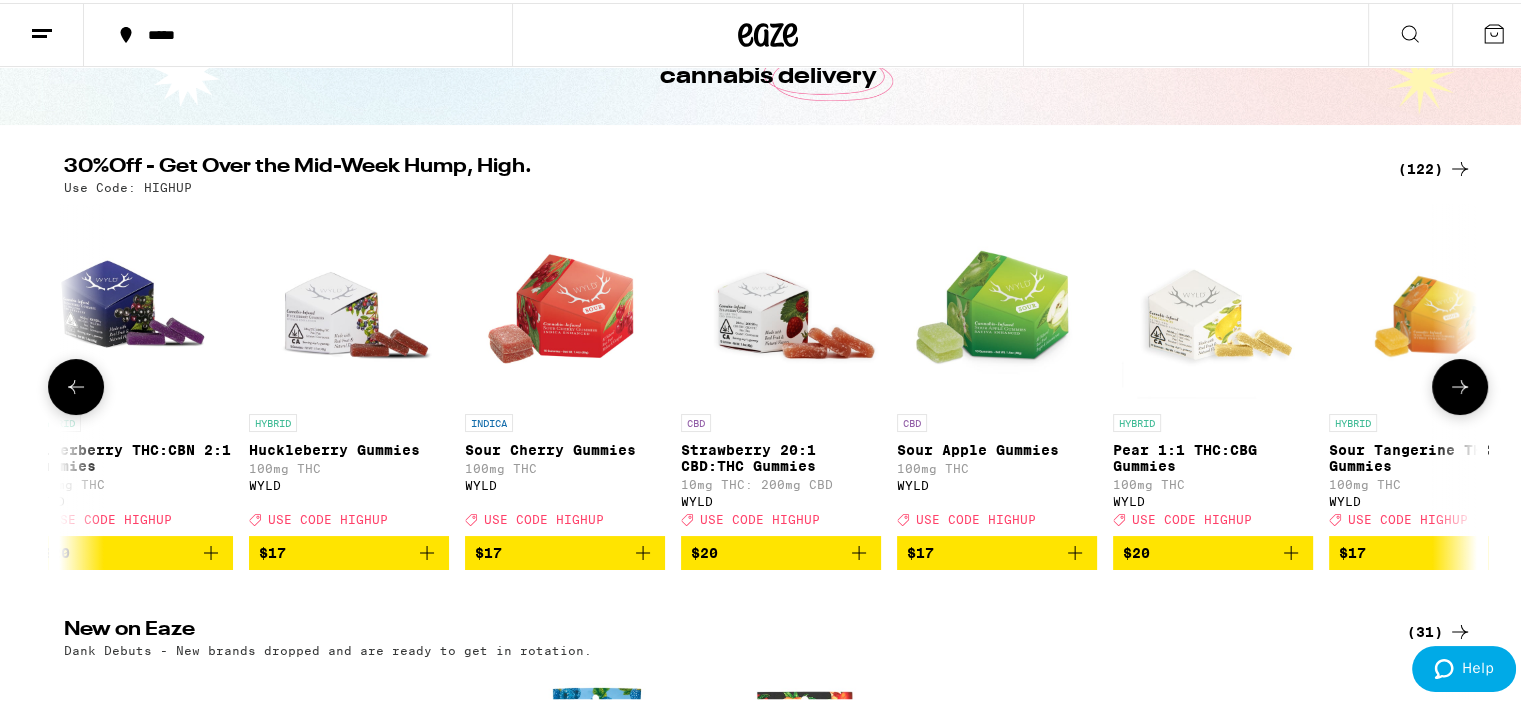 scroll, scrollTop: 0, scrollLeft: 16665, axis: horizontal 